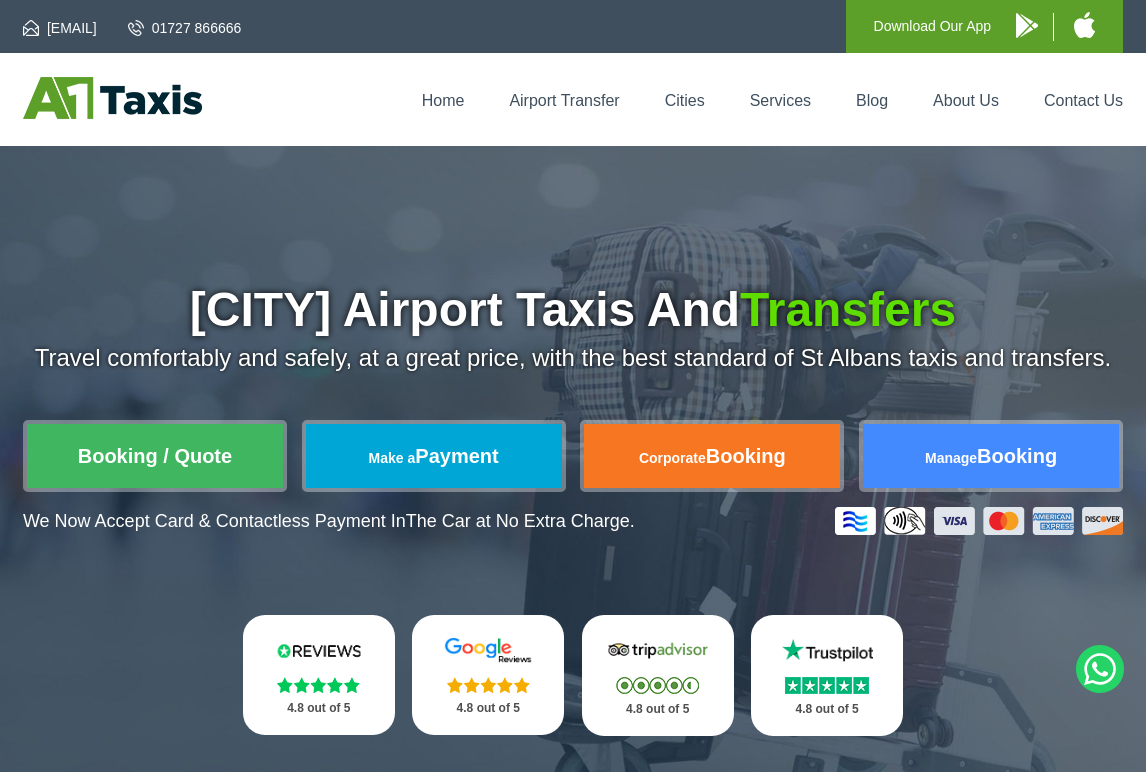 scroll, scrollTop: 0, scrollLeft: 0, axis: both 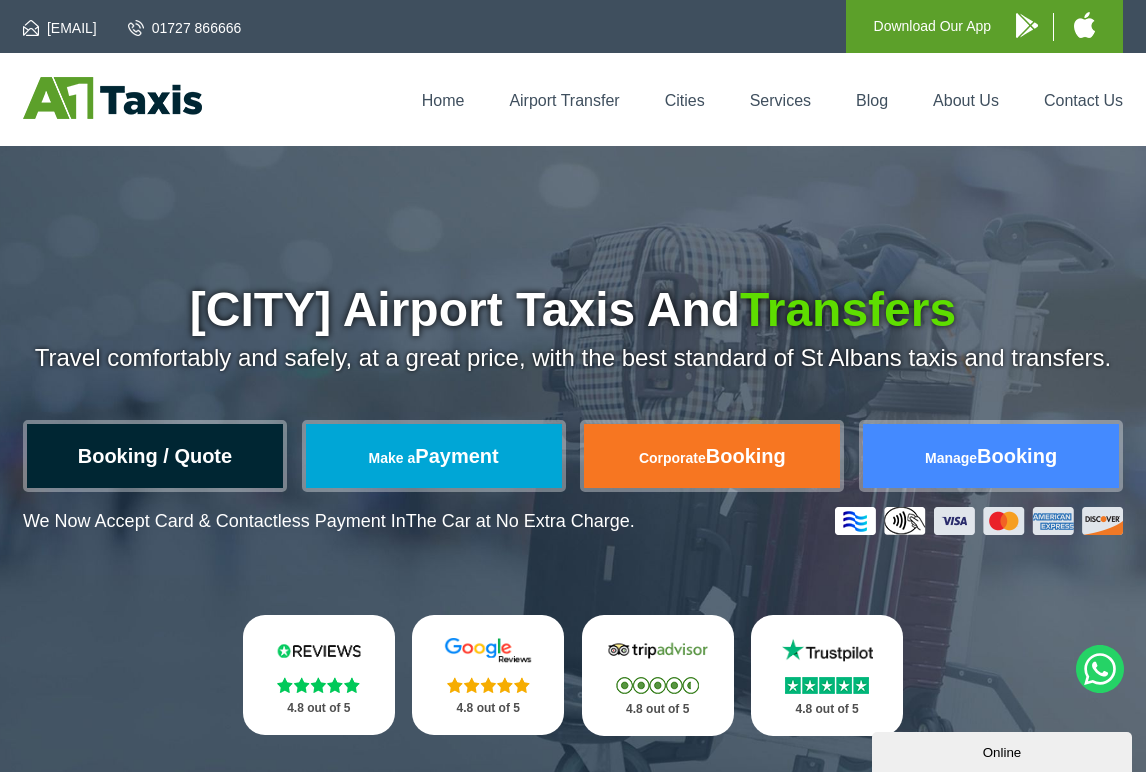click on "Booking / Quote" at bounding box center (155, 456) 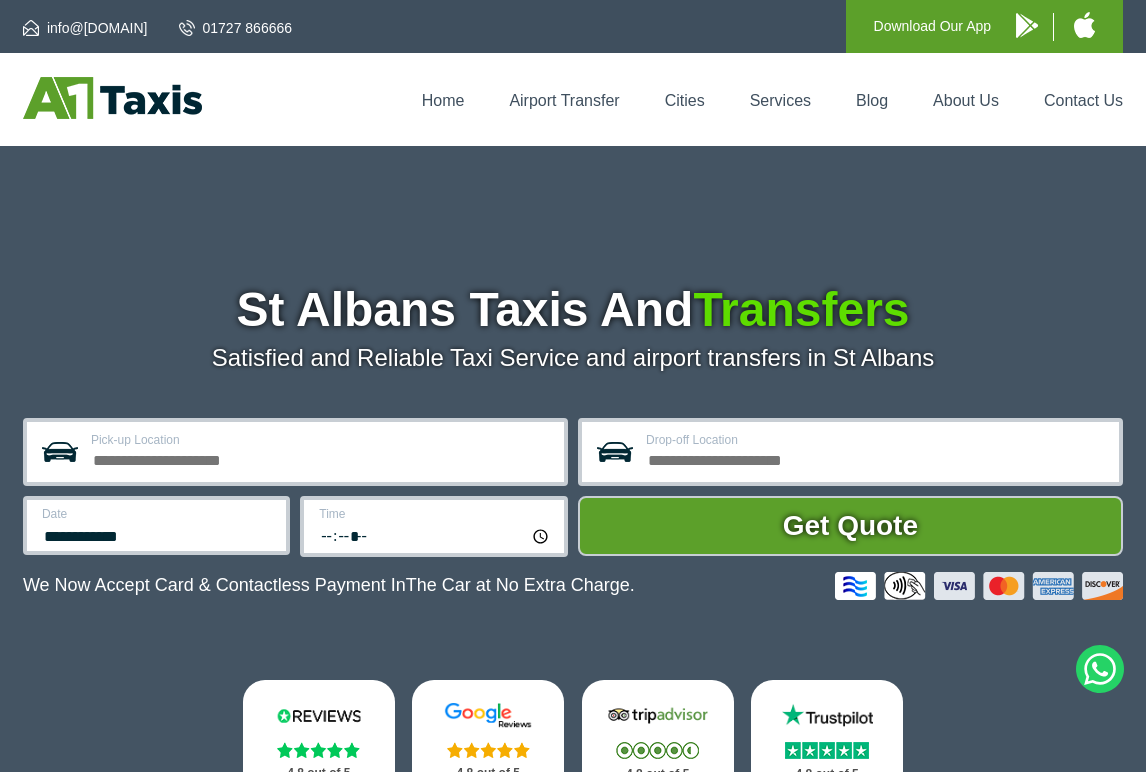scroll, scrollTop: 0, scrollLeft: 0, axis: both 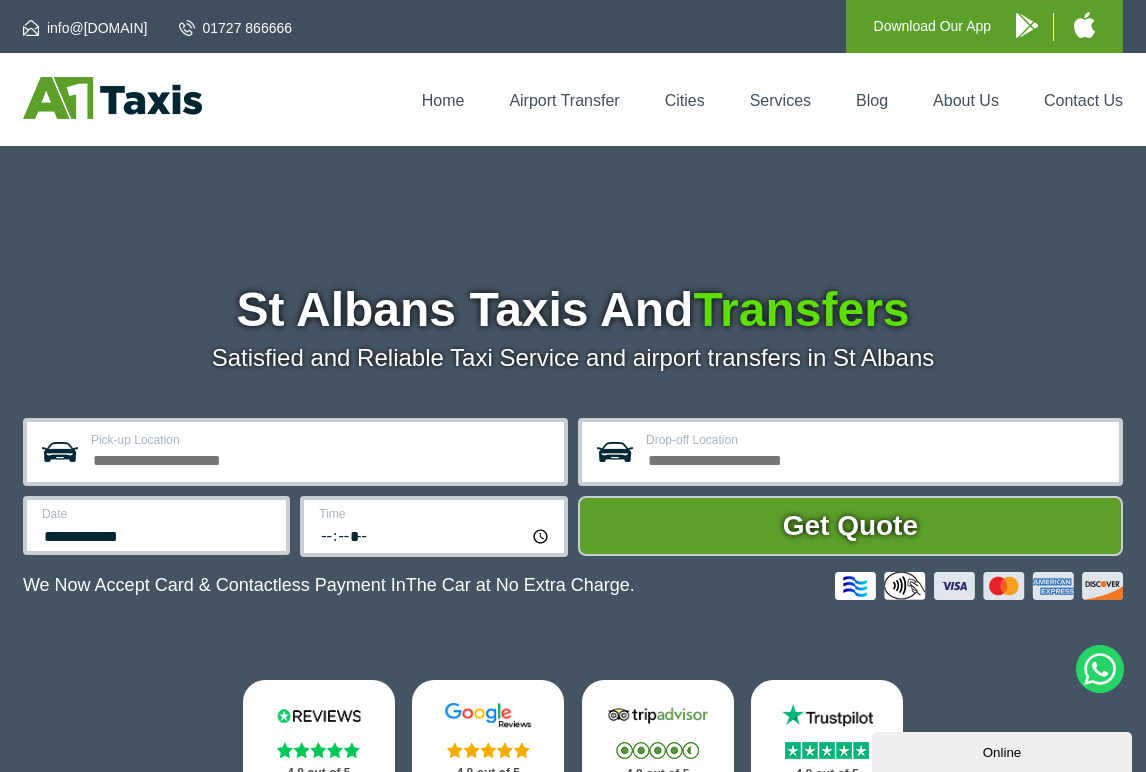 click on "Pick-up Location" at bounding box center [321, 458] 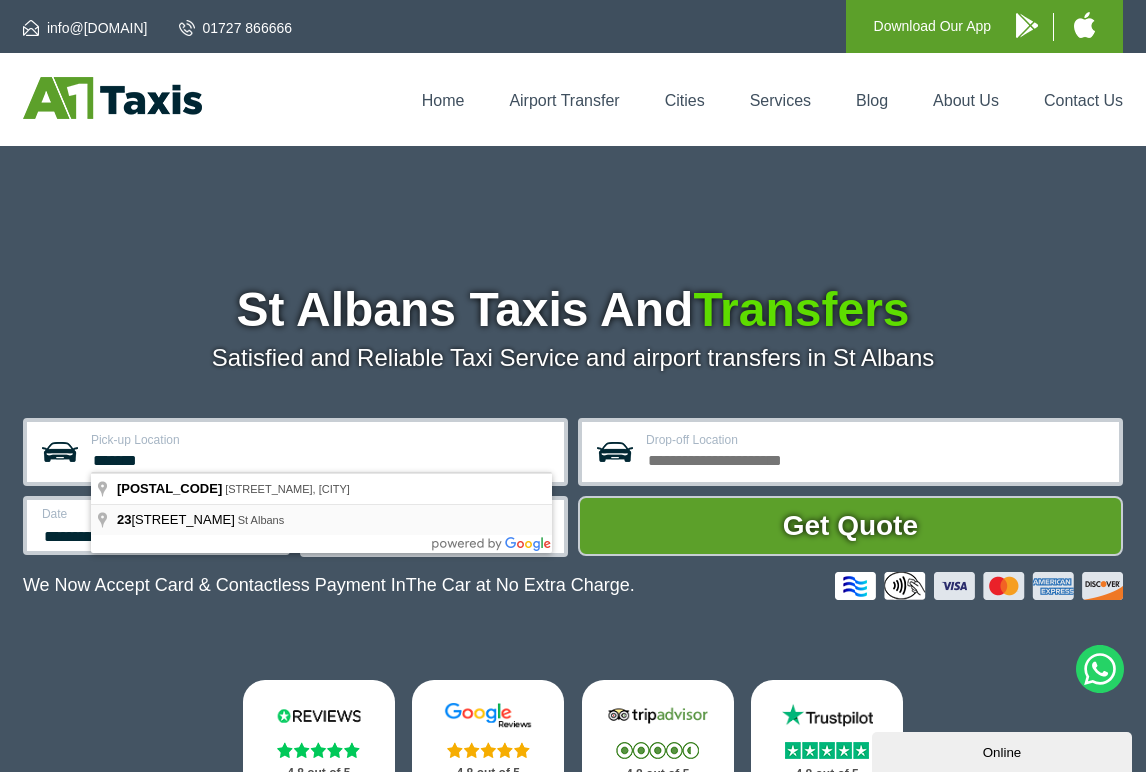 type on "**********" 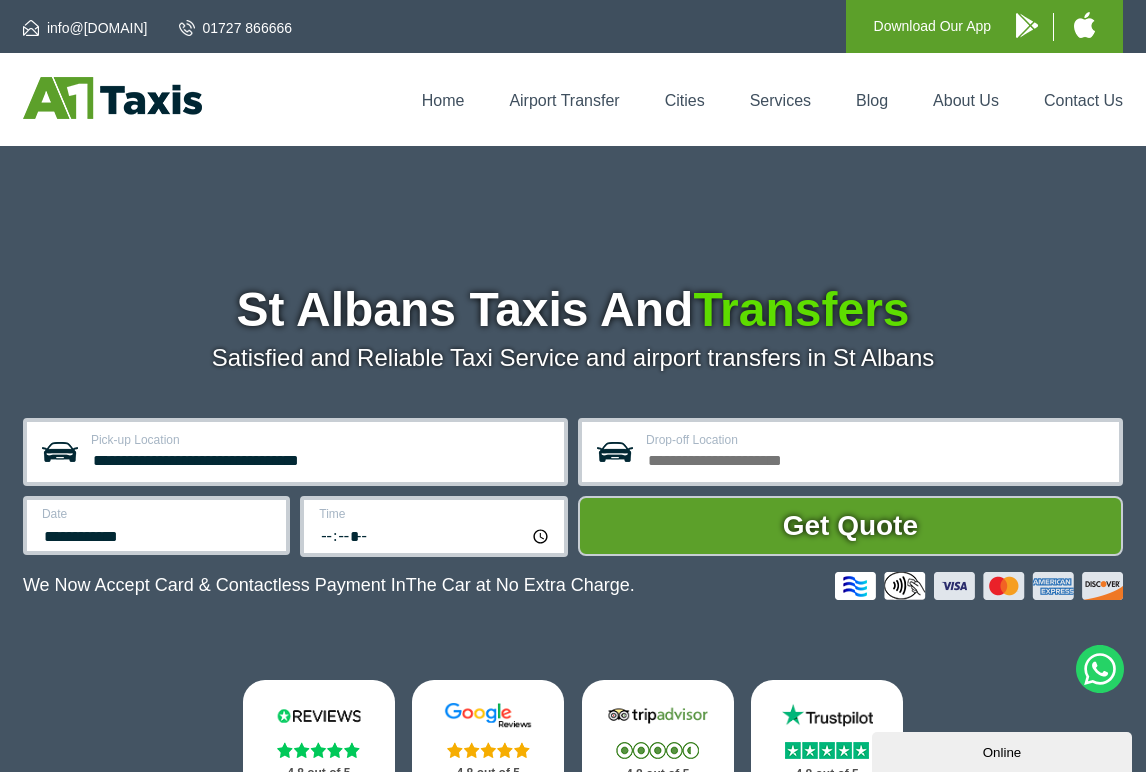 click on "Drop-off Location" at bounding box center [876, 458] 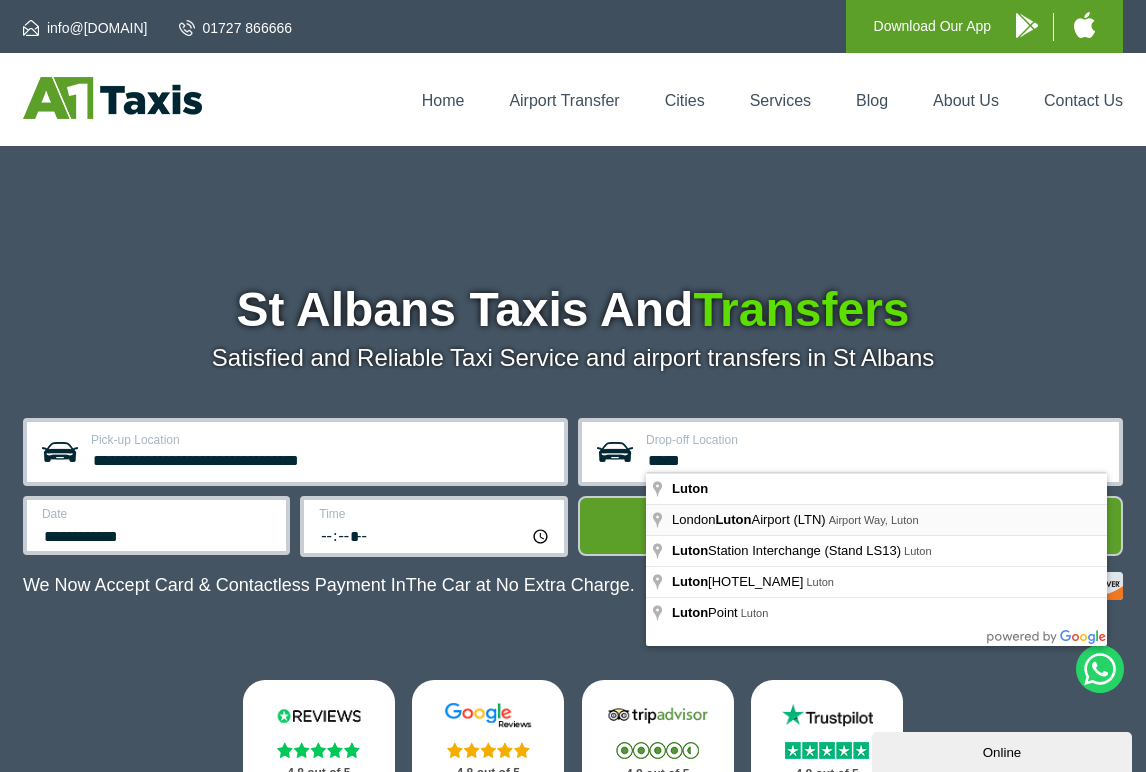 type on "**********" 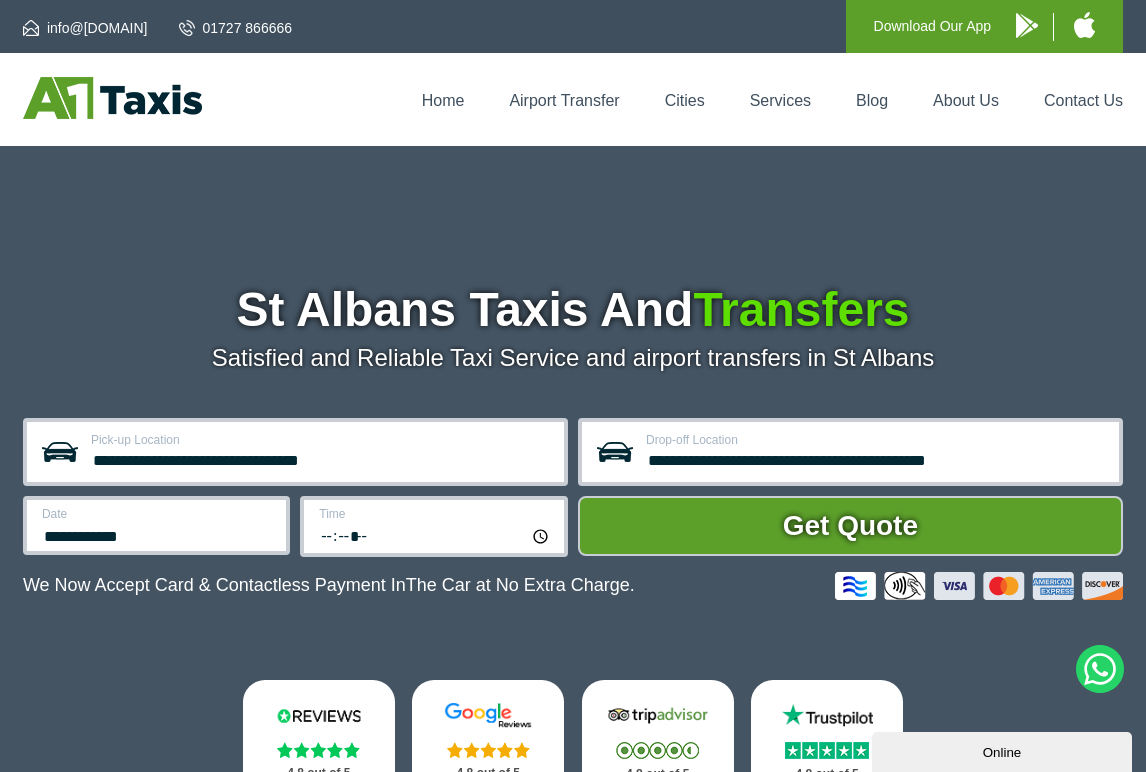 scroll, scrollTop: 62, scrollLeft: 0, axis: vertical 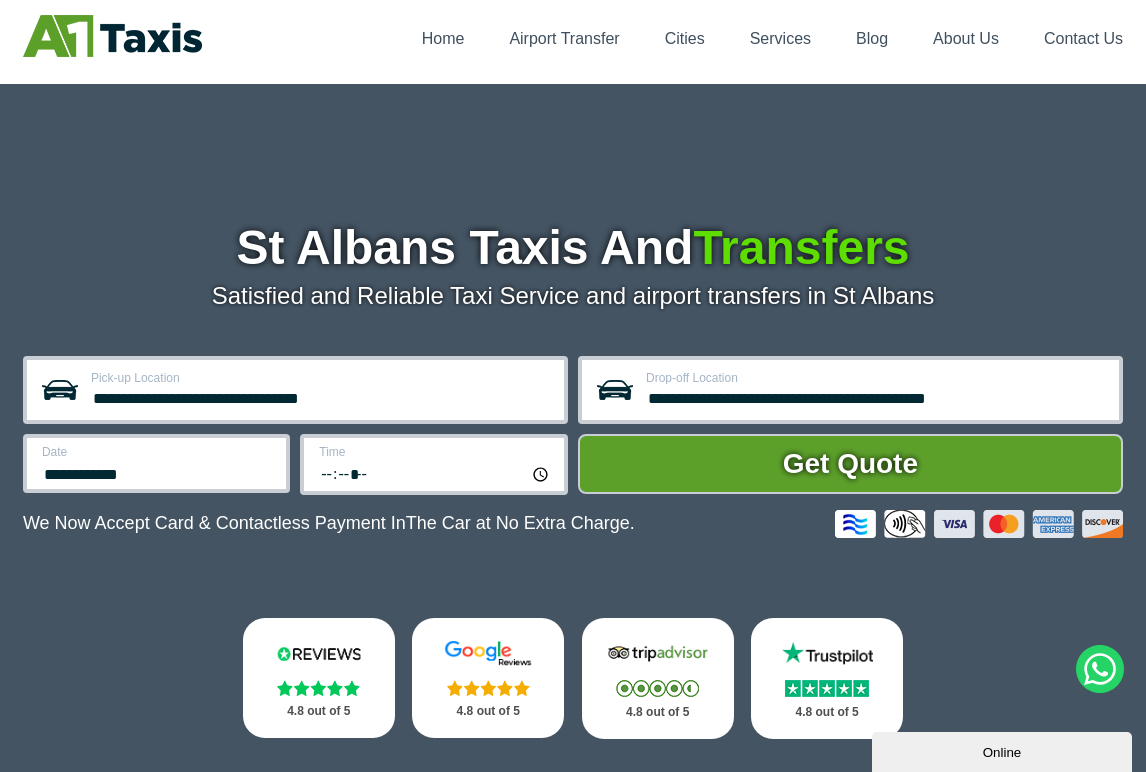 click on "**********" at bounding box center (156, 463) 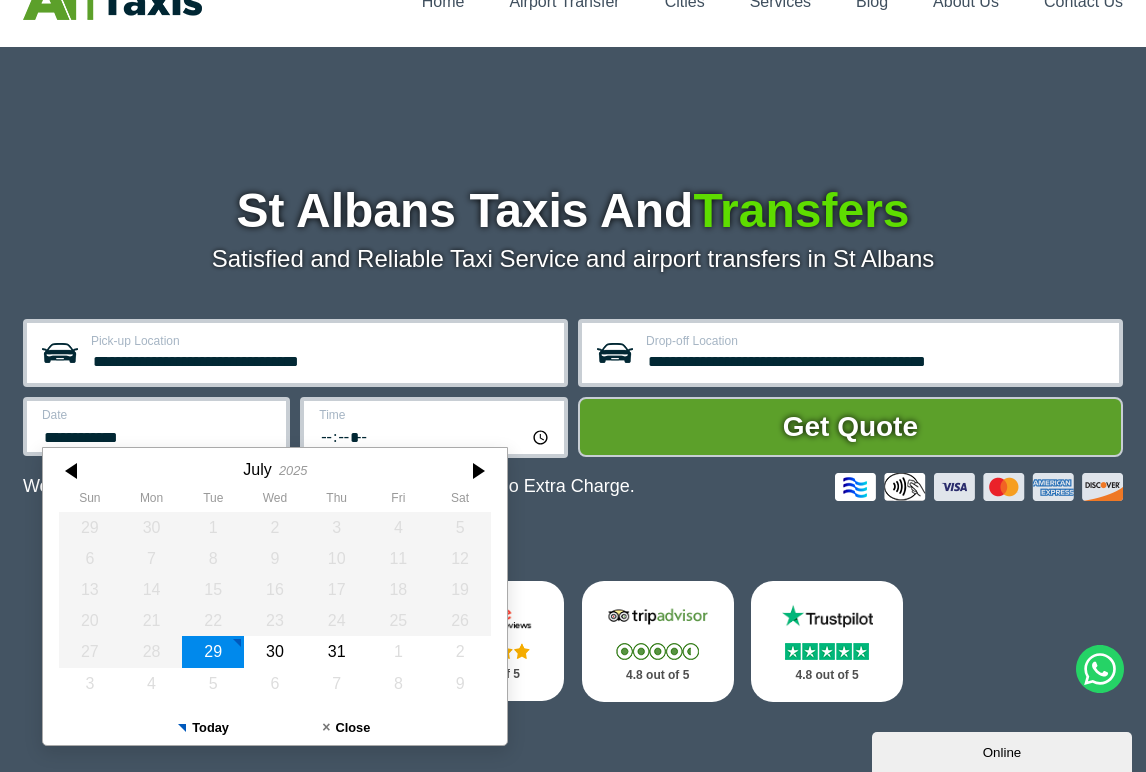 scroll, scrollTop: 102, scrollLeft: 0, axis: vertical 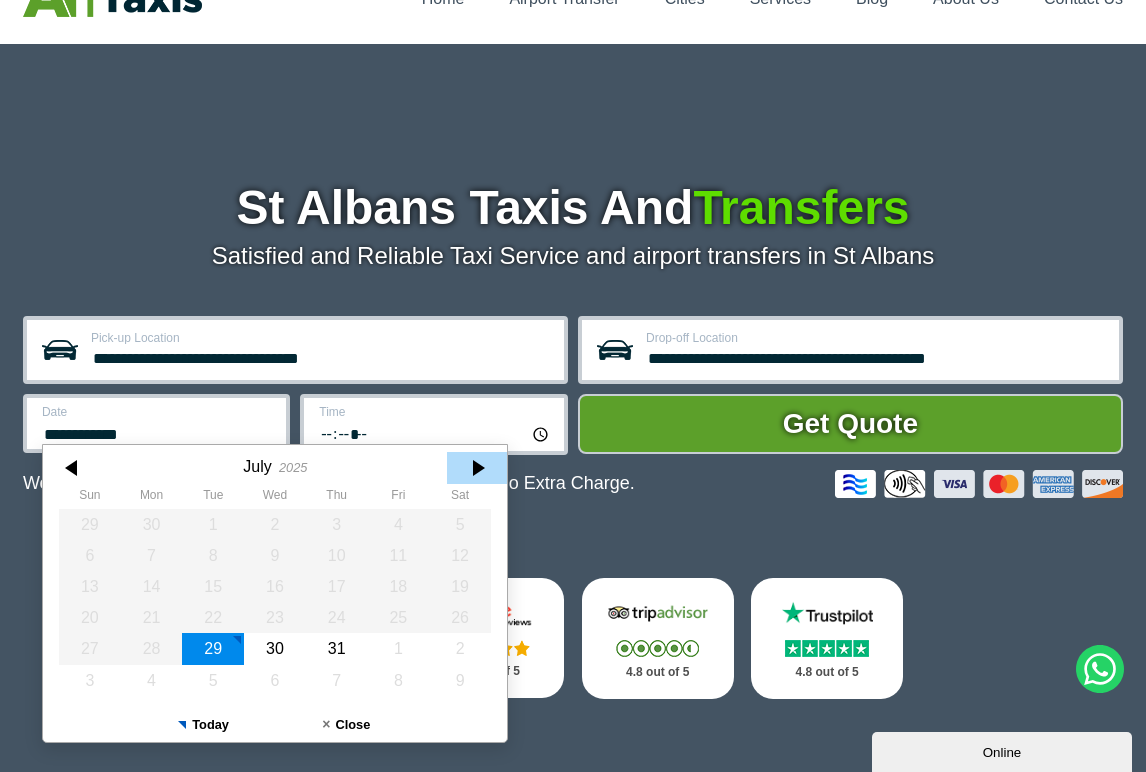 click at bounding box center [477, 468] 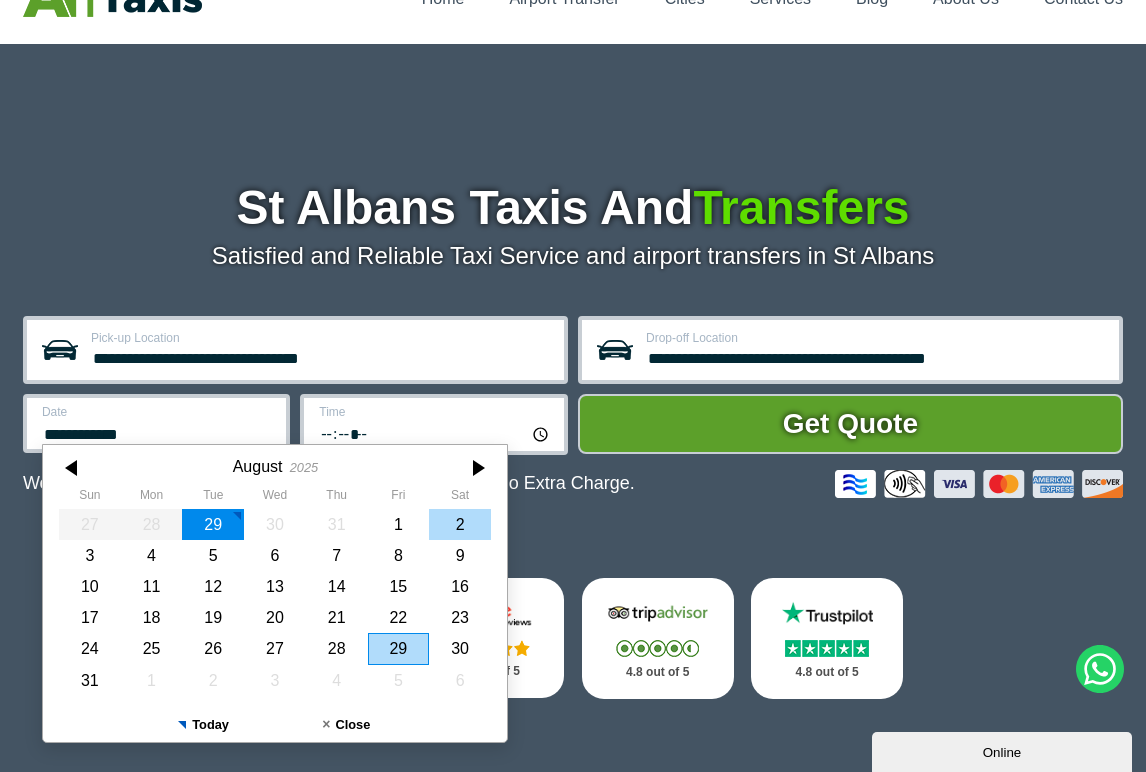 click on "2" at bounding box center (460, 524) 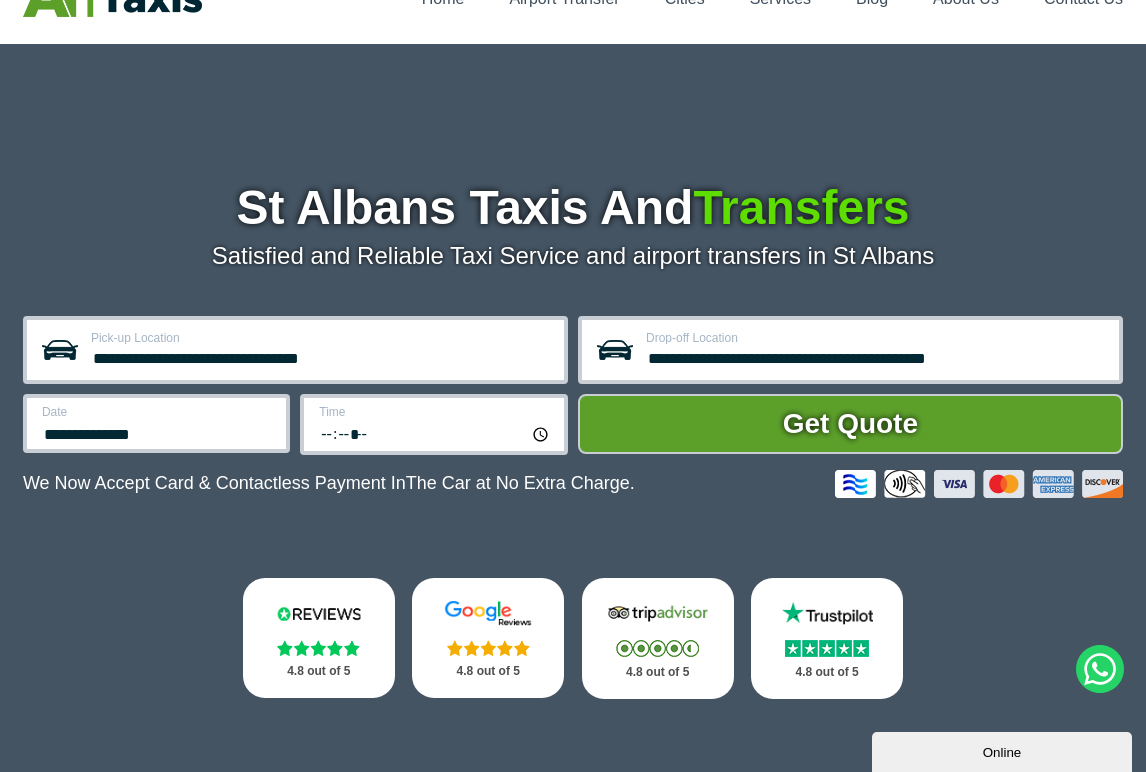 click on "*****" at bounding box center (435, 433) 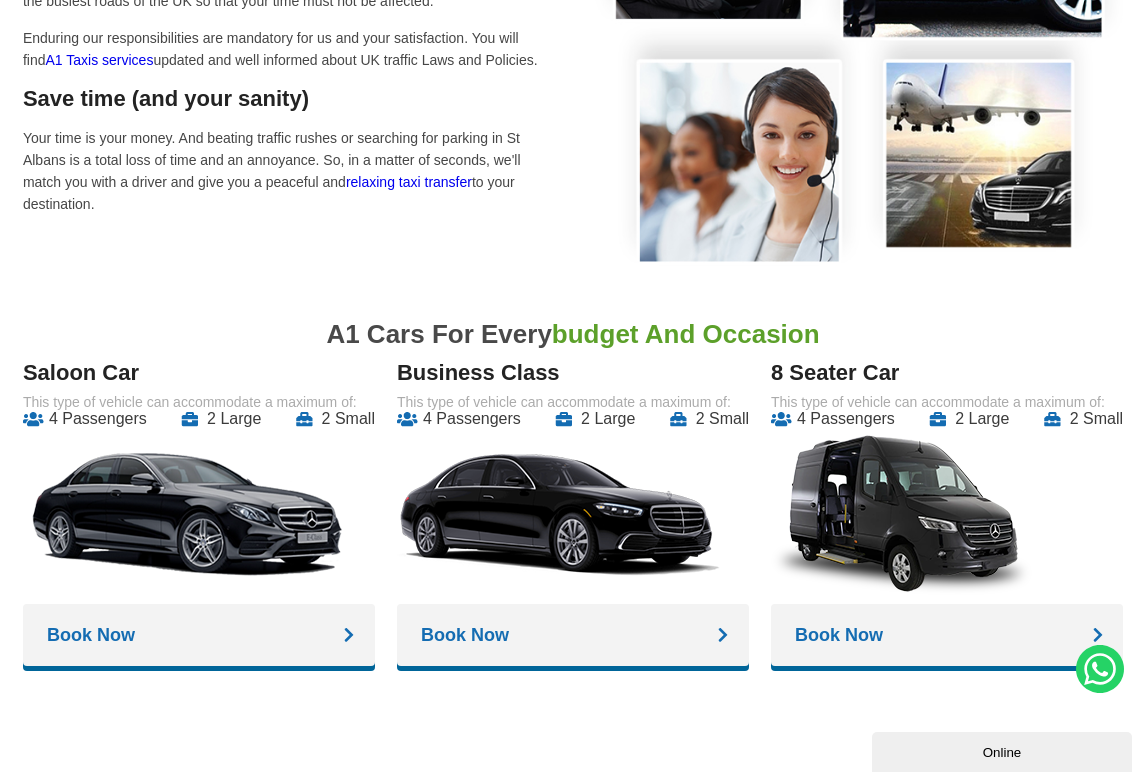 scroll, scrollTop: 1340, scrollLeft: 0, axis: vertical 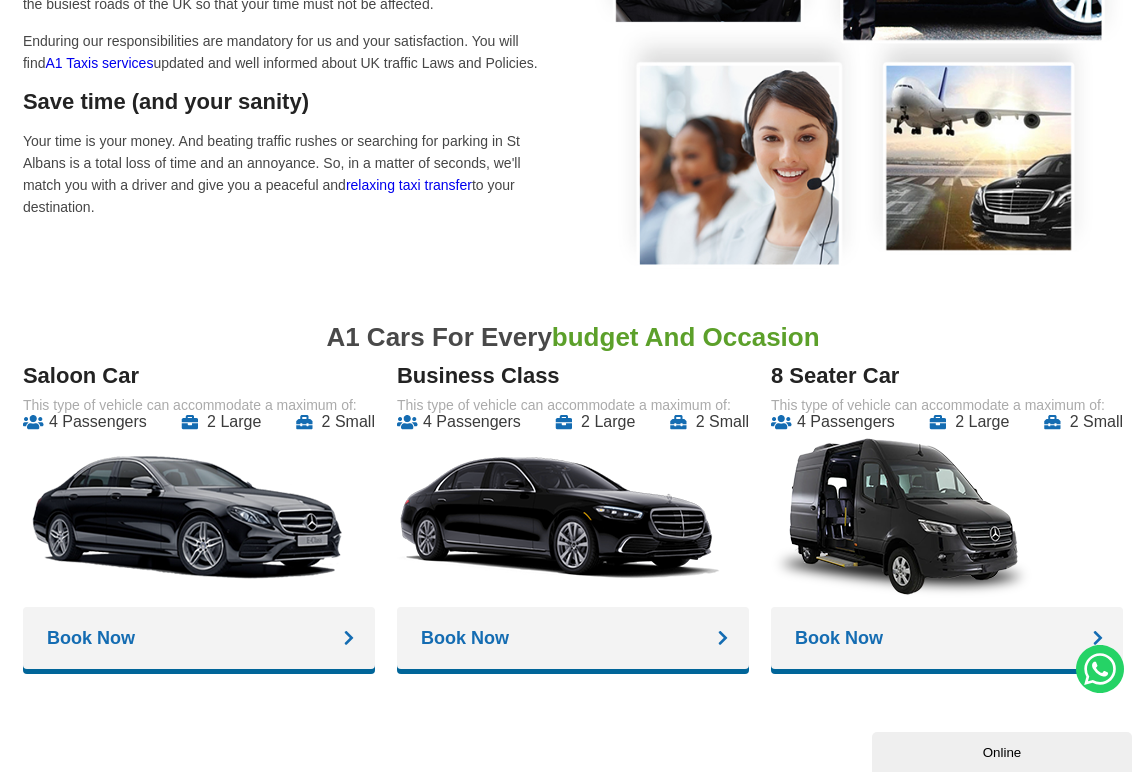 click on "Book Now" at bounding box center [947, 638] 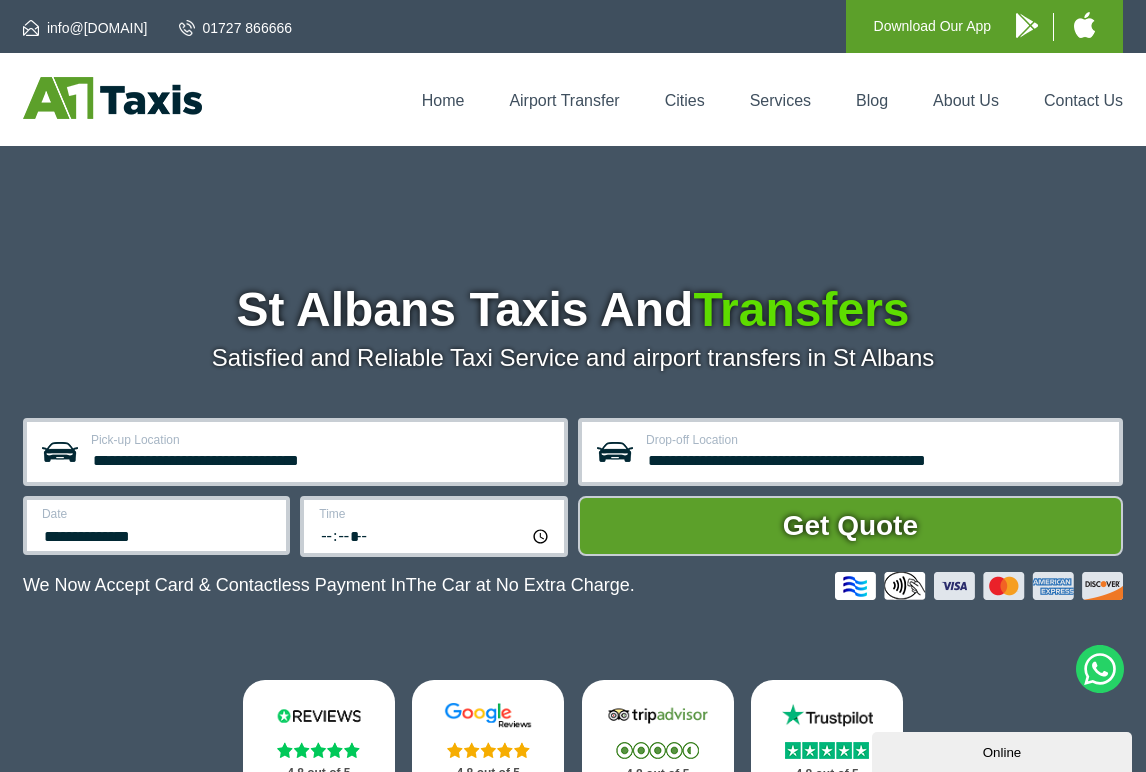 click on "*****" at bounding box center (435, 535) 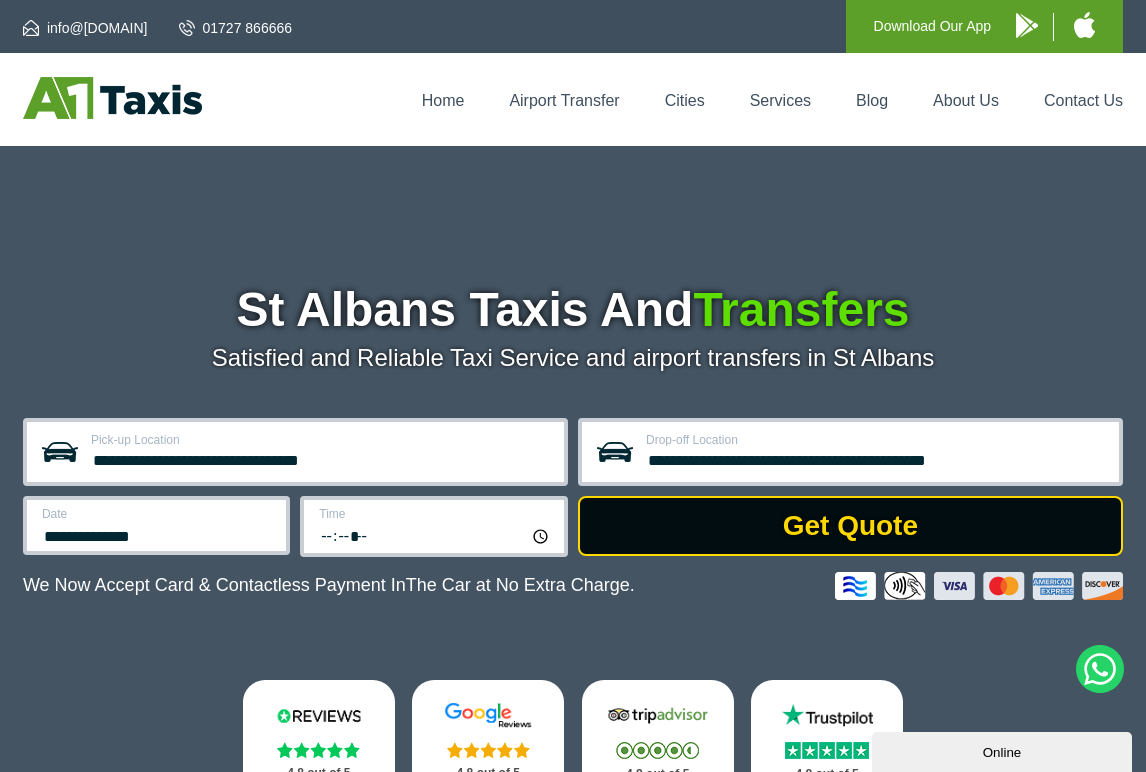 click on "Get Quote" at bounding box center [850, 526] 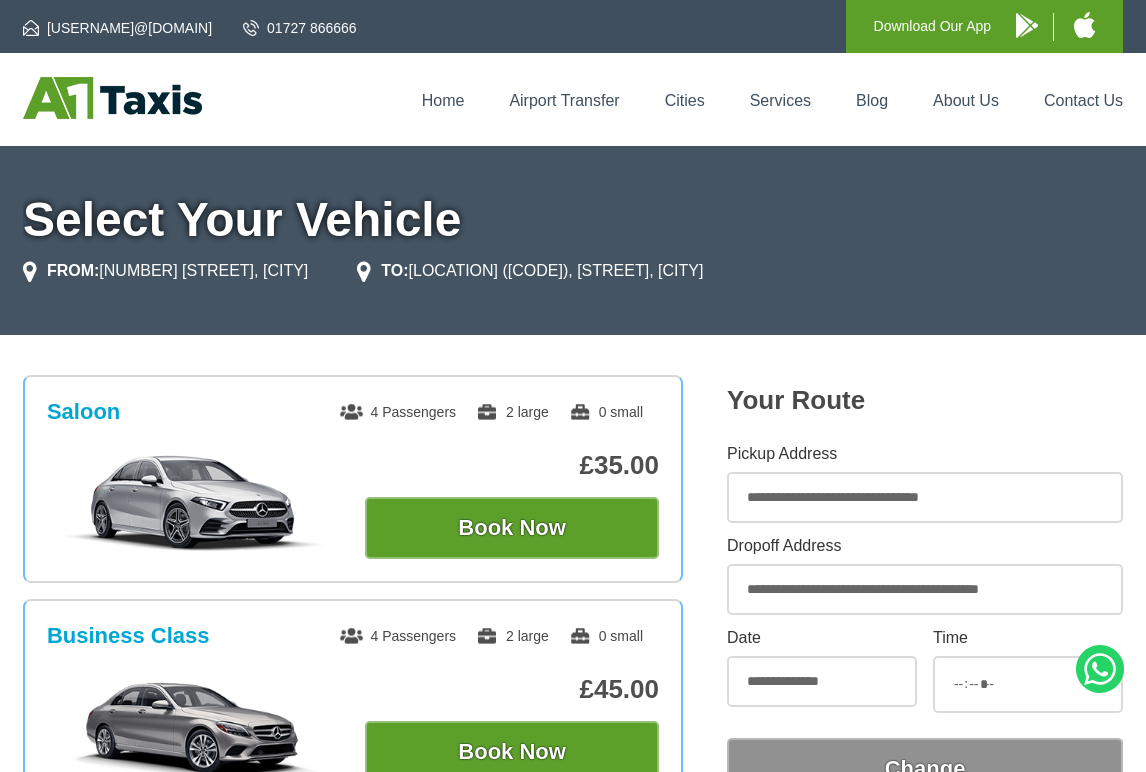 scroll, scrollTop: 0, scrollLeft: 0, axis: both 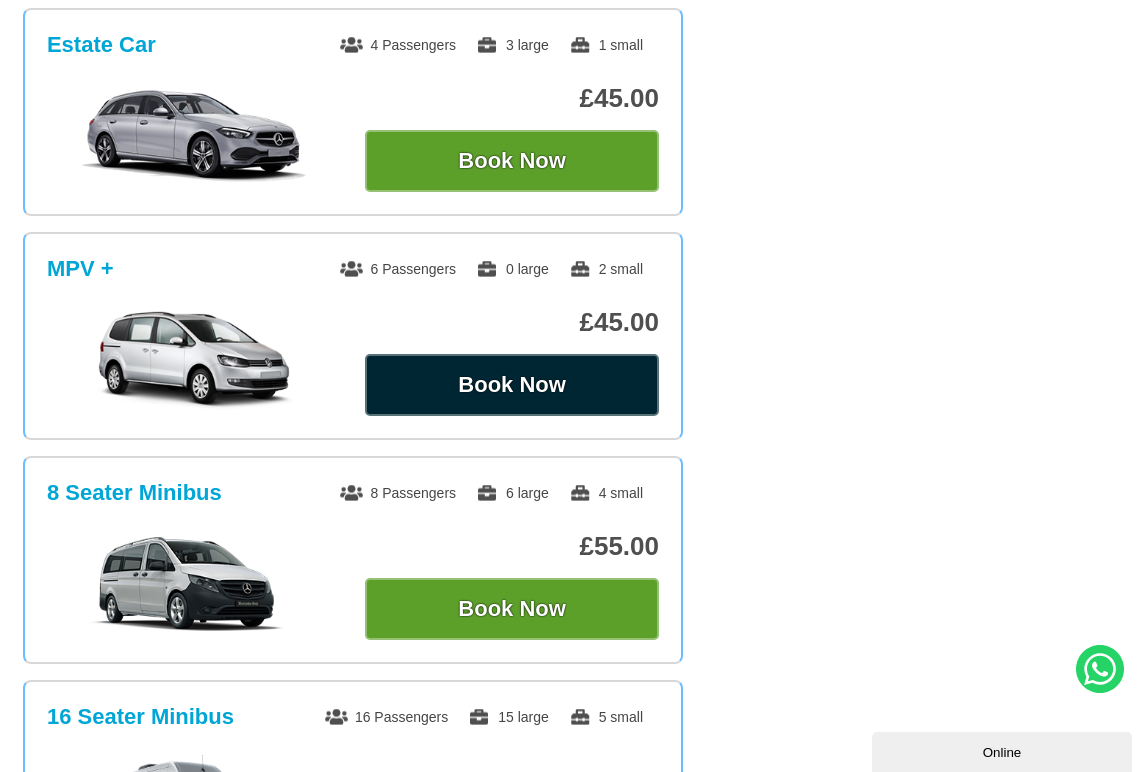 click on "Book Now" at bounding box center [512, 385] 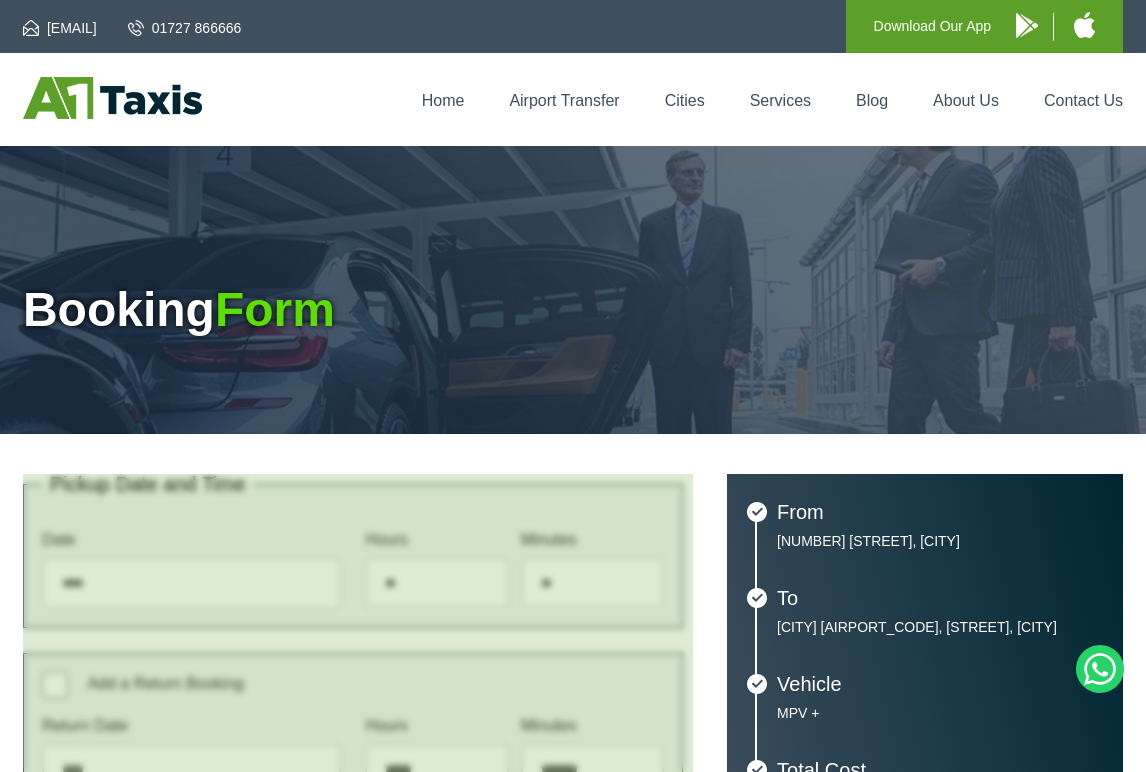 type on "**********" 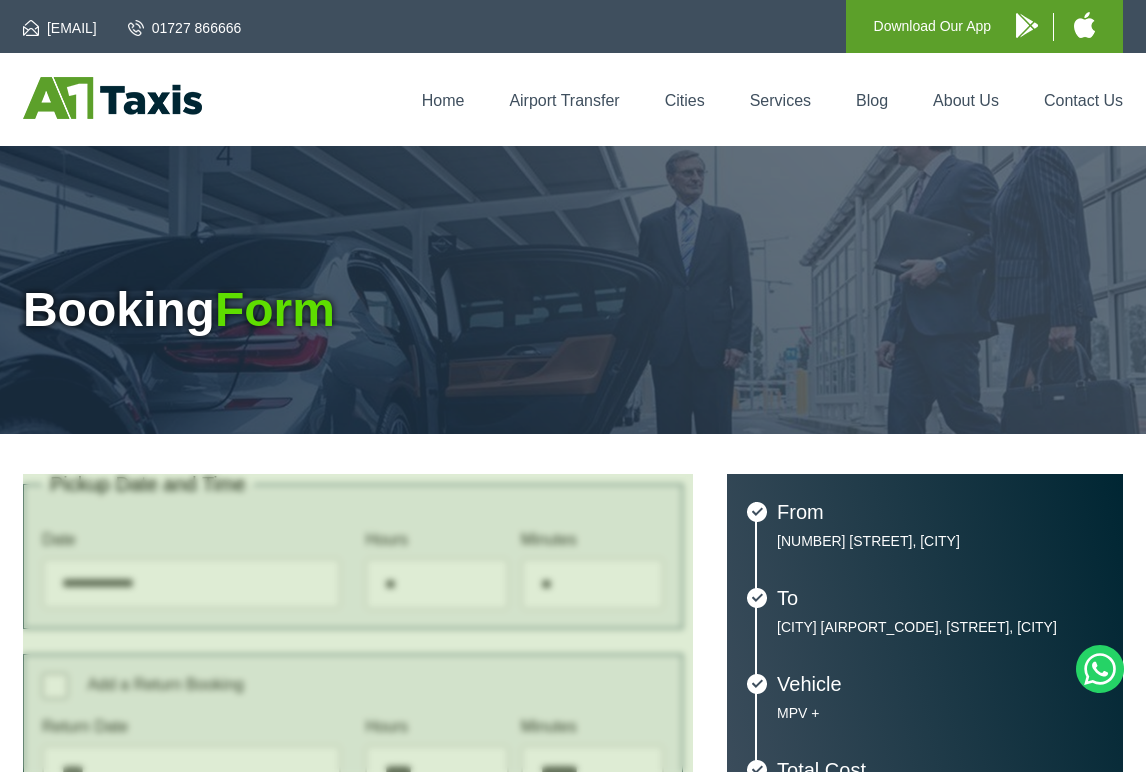 scroll, scrollTop: 0, scrollLeft: 0, axis: both 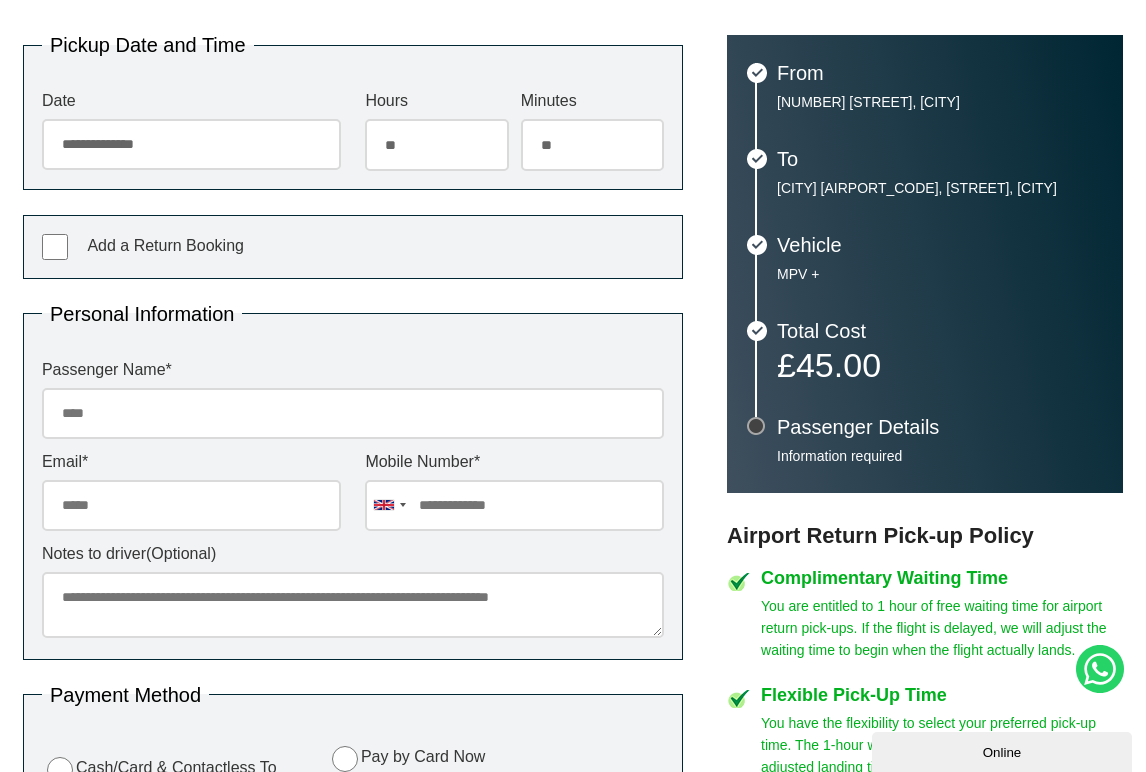 click on "Passenger Name  *" at bounding box center [353, 413] 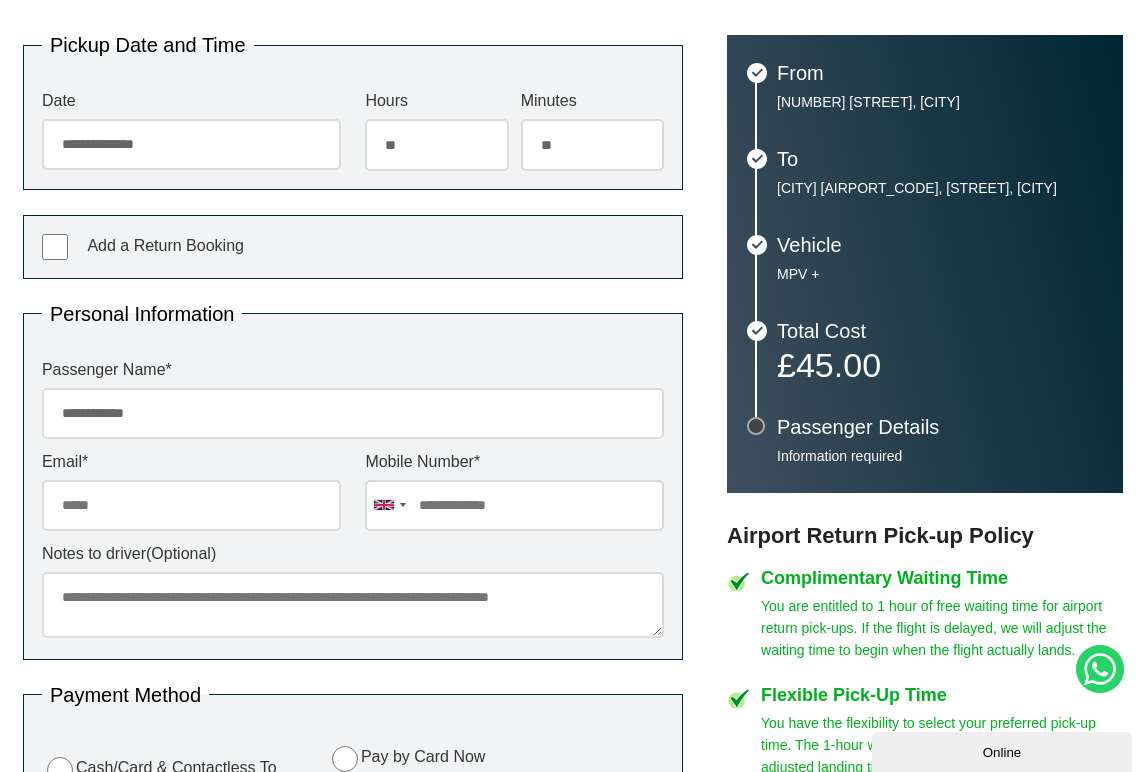 type on "**********" 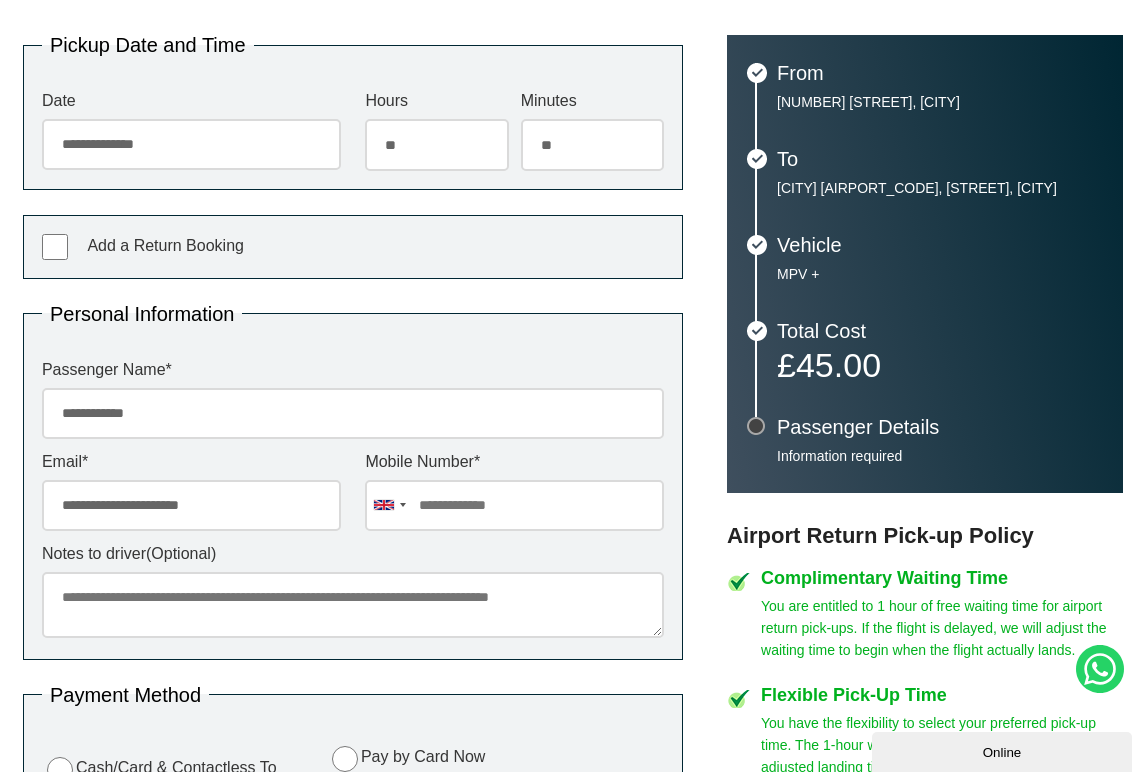 type on "**********" 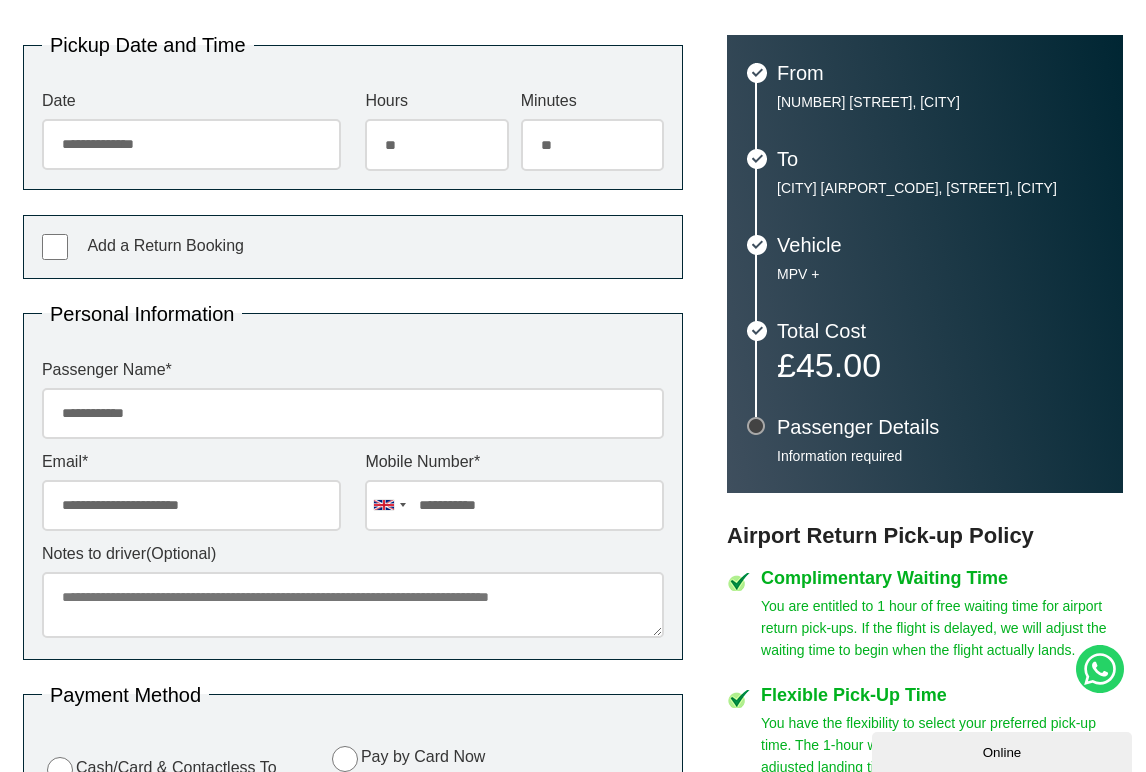 click on "Notes to driver  (Optional)" at bounding box center [353, 605] 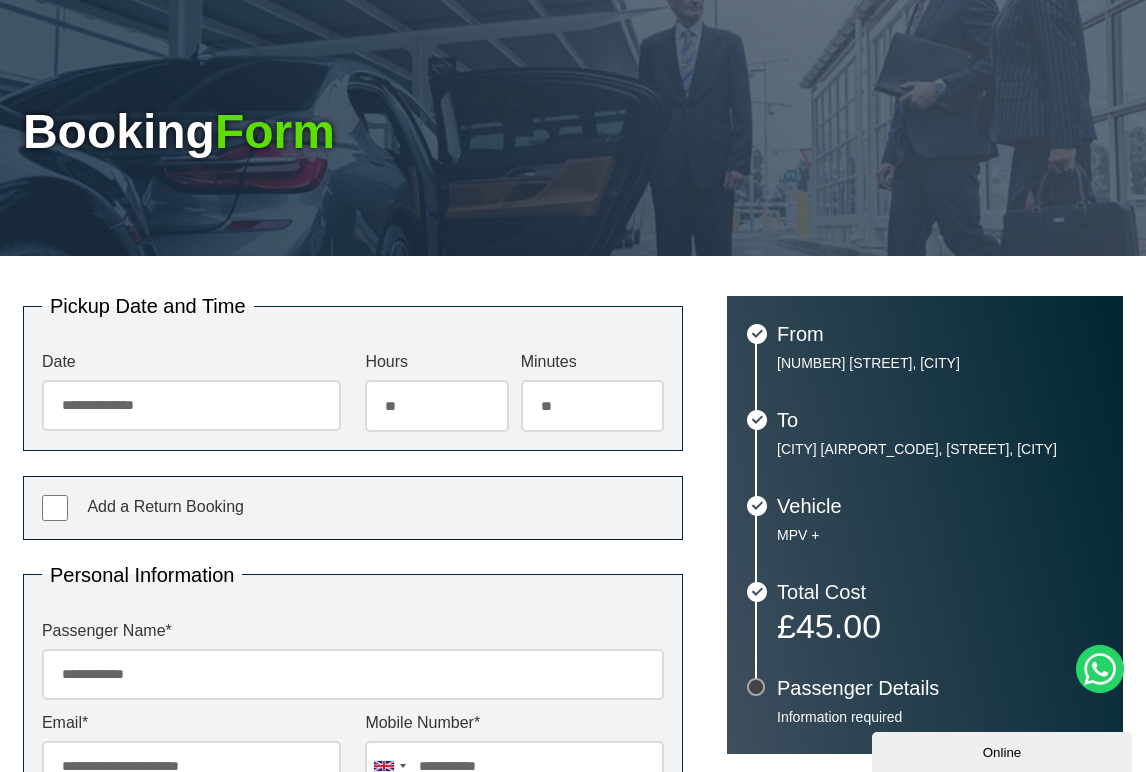 scroll, scrollTop: 0, scrollLeft: 0, axis: both 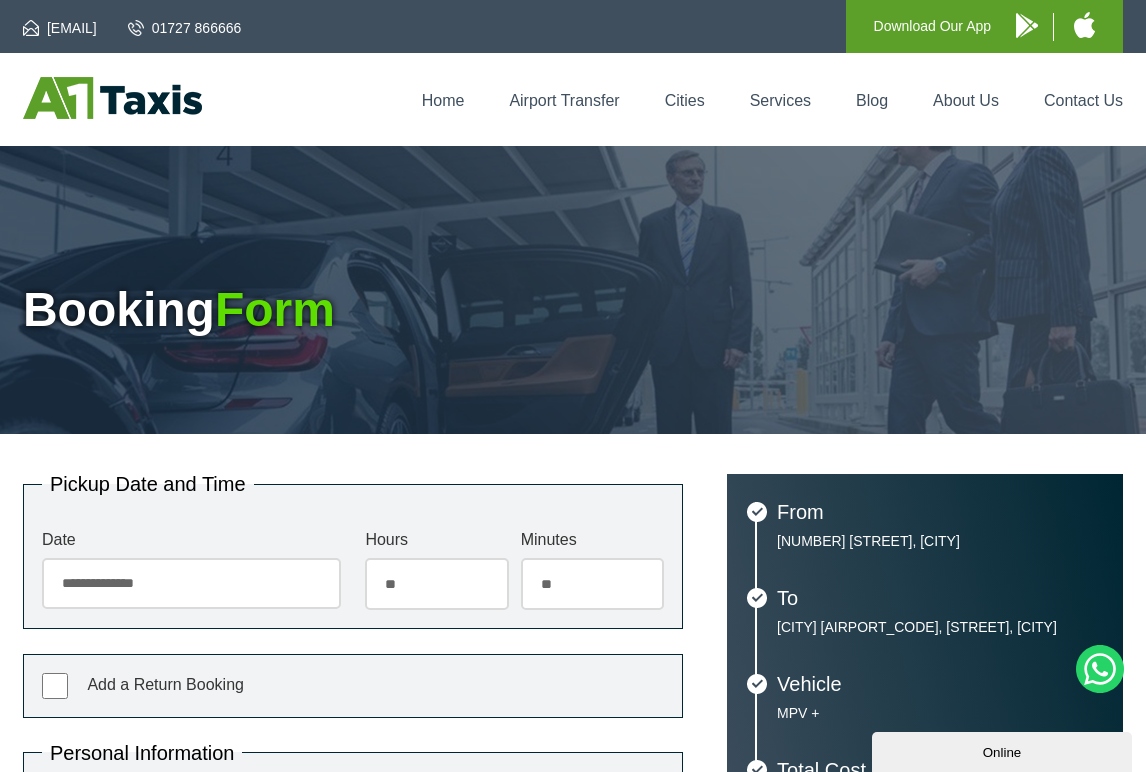 type on "**********" 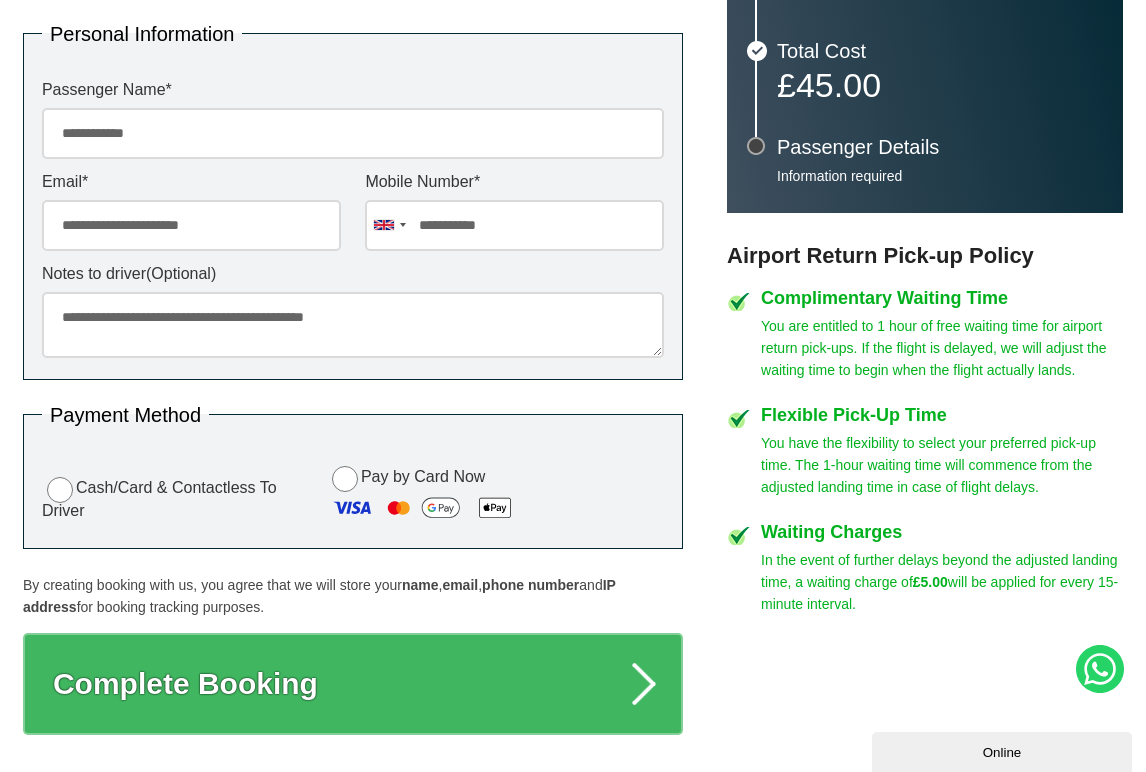 scroll, scrollTop: 767, scrollLeft: 0, axis: vertical 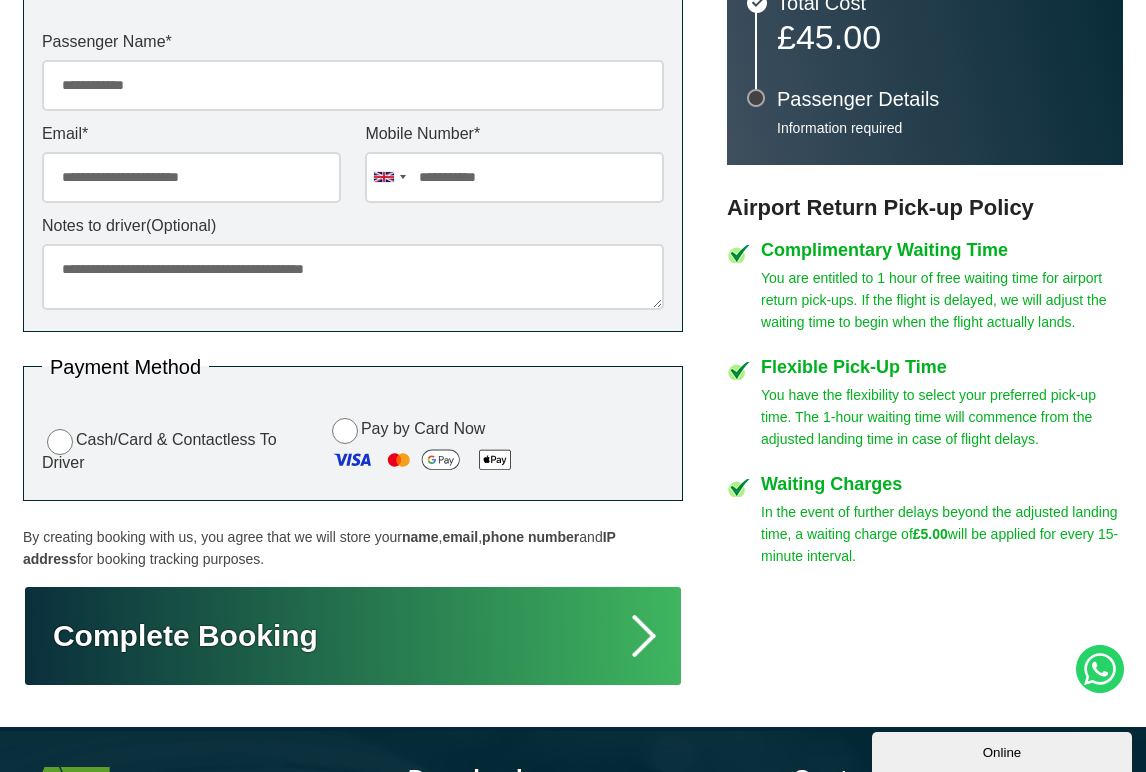 click on "Complete Booking" at bounding box center [353, 636] 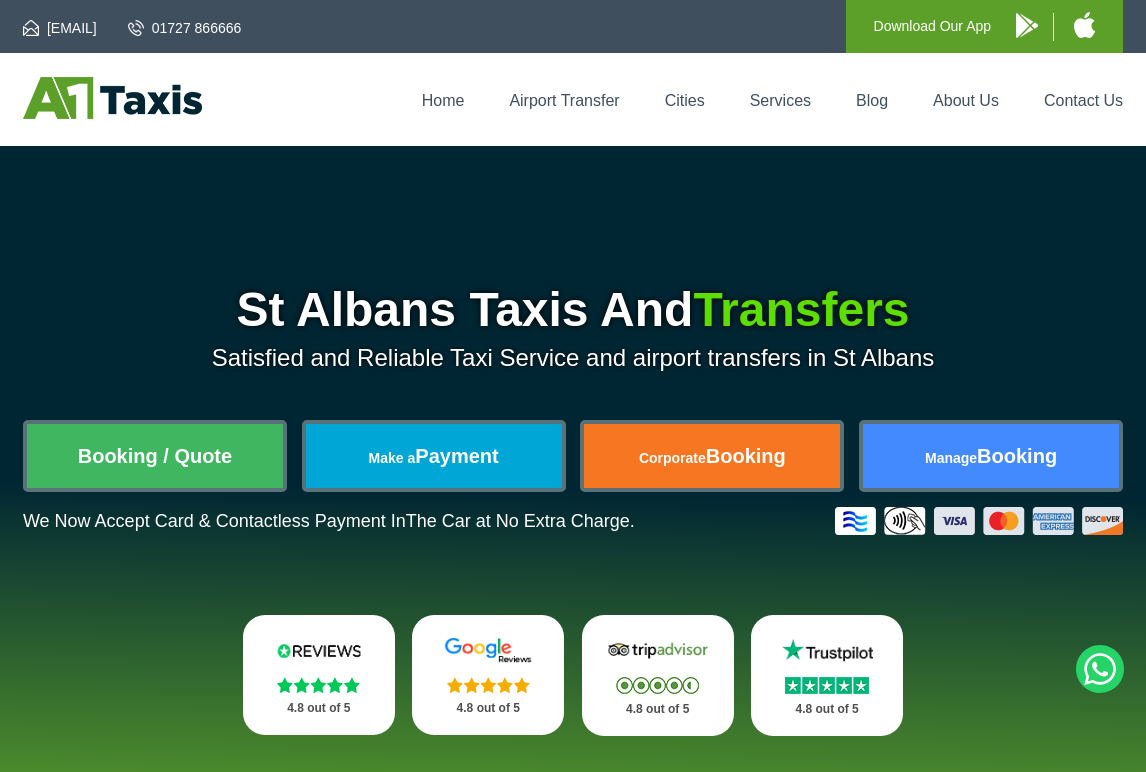scroll, scrollTop: 0, scrollLeft: 0, axis: both 